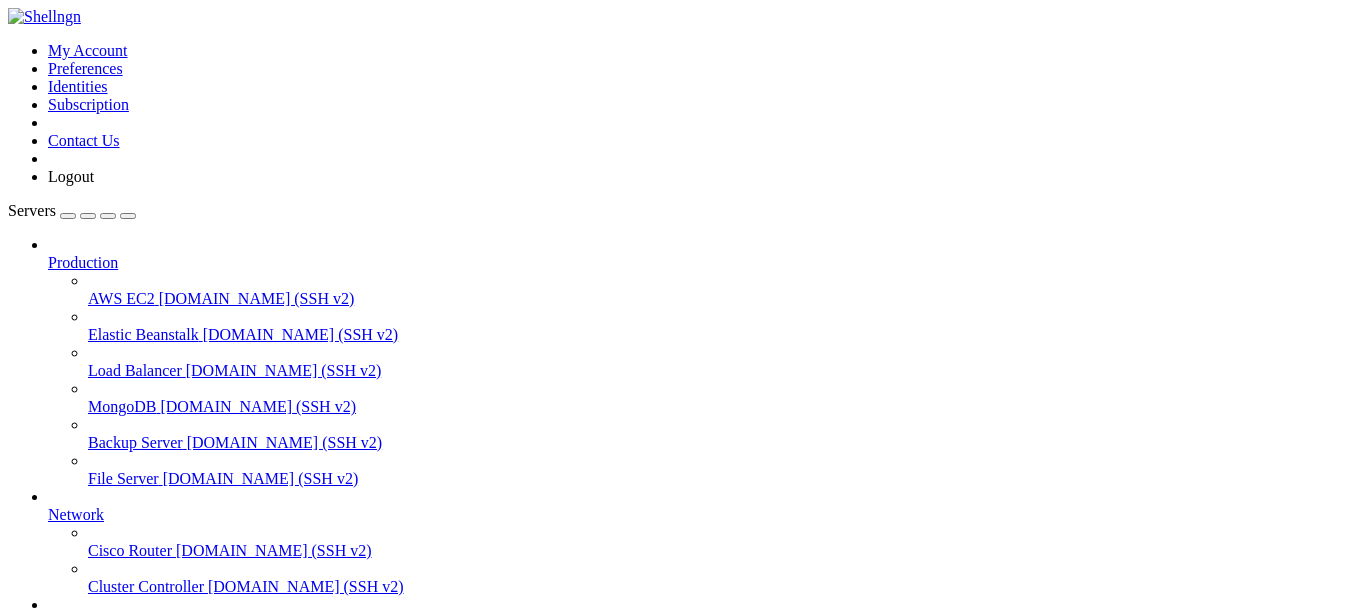 scroll, scrollTop: 0, scrollLeft: 0, axis: both 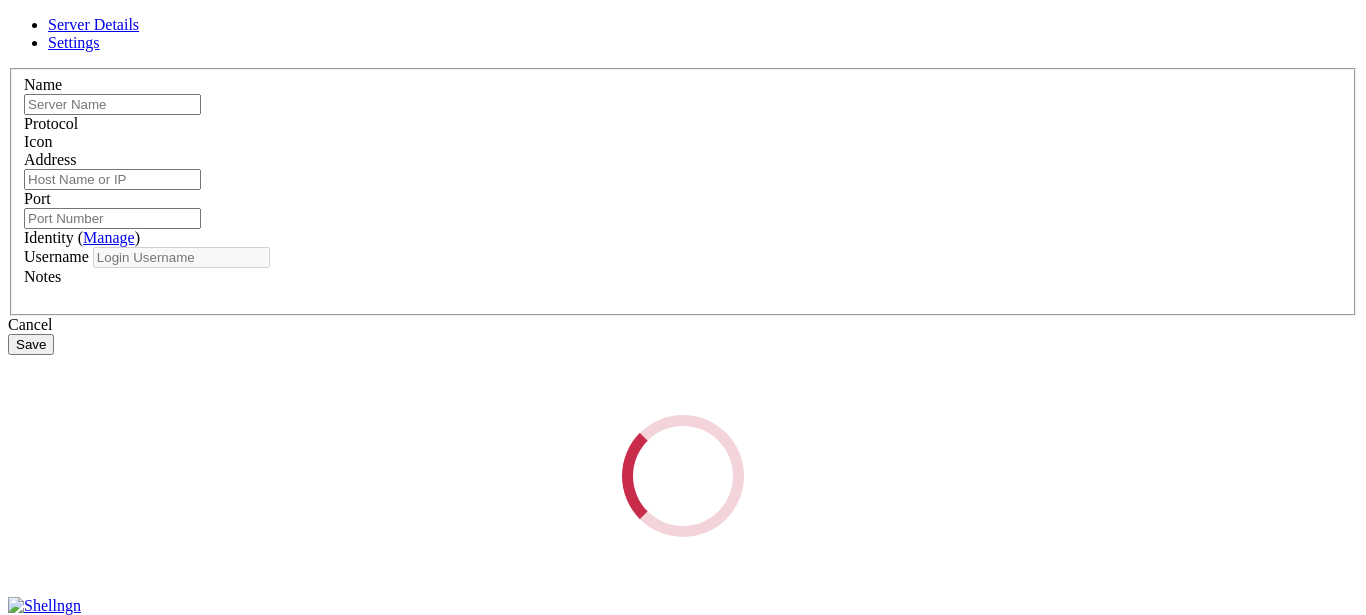 type on "iwins" 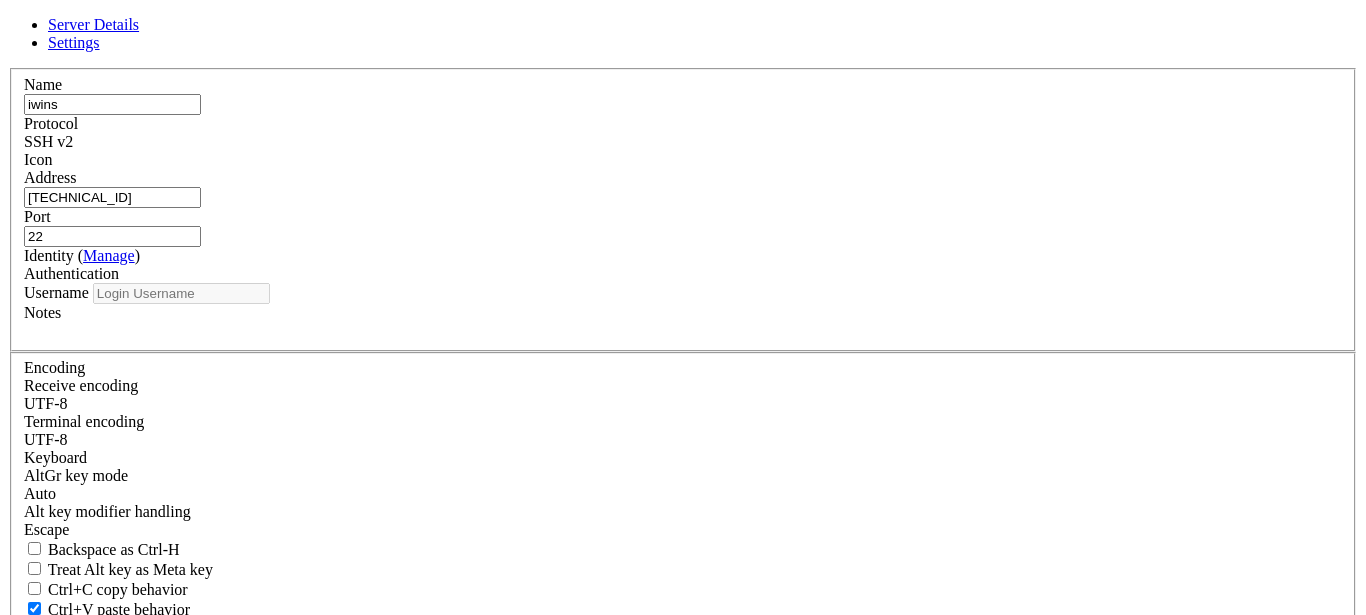 type on "root" 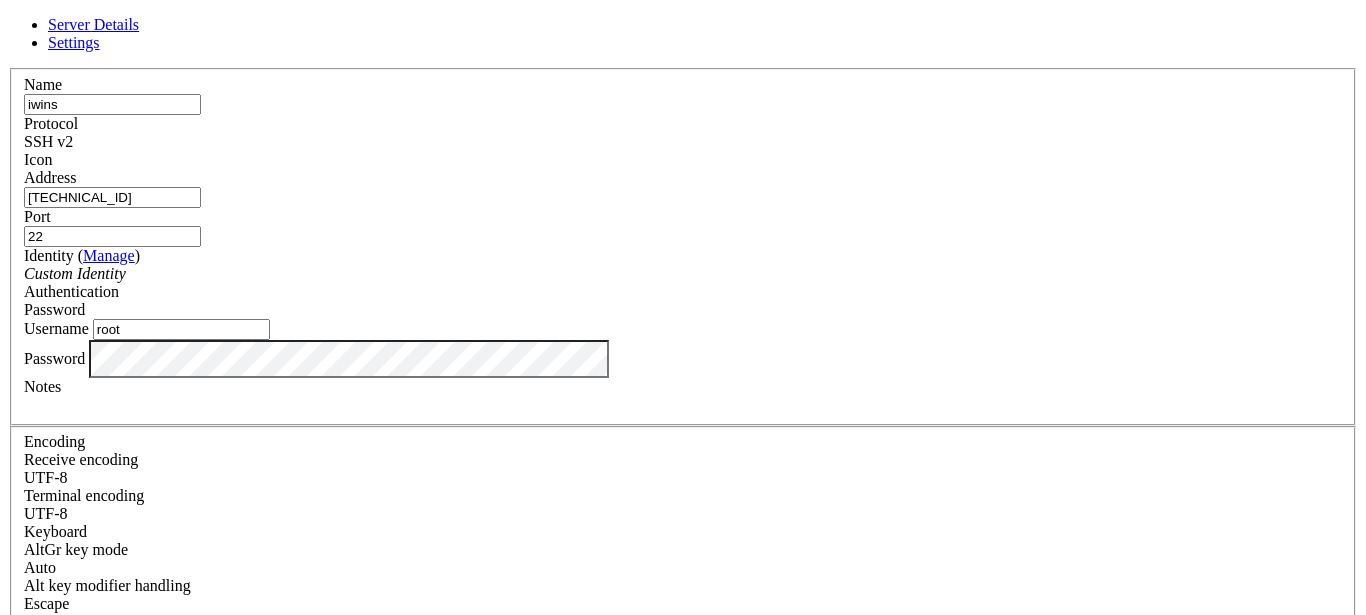 click on "Save" at bounding box center (31, 831) 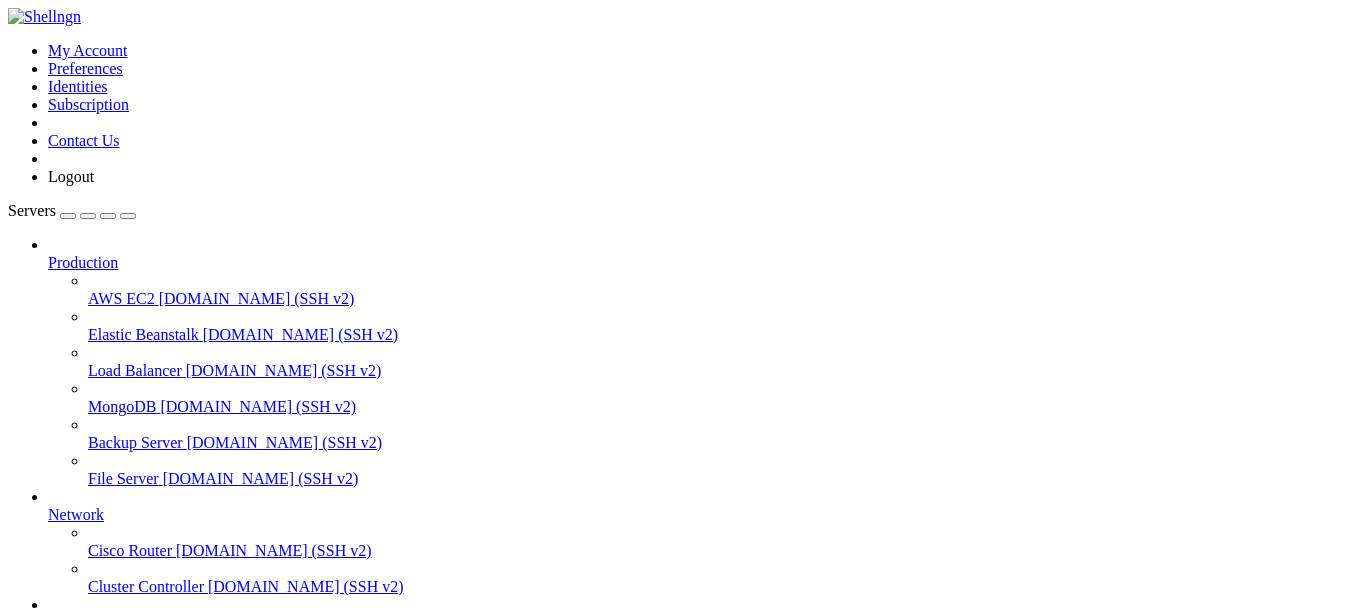 click at bounding box center [44, 17] 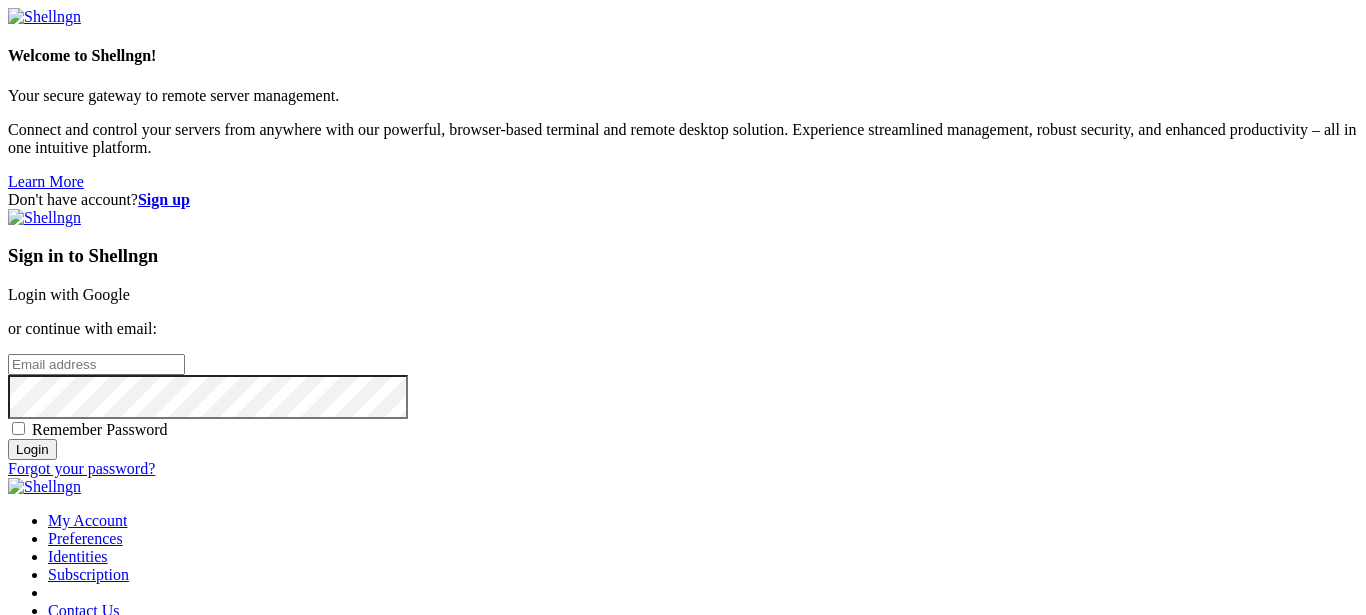 type on "[EMAIL_ADDRESS][DOMAIN_NAME]" 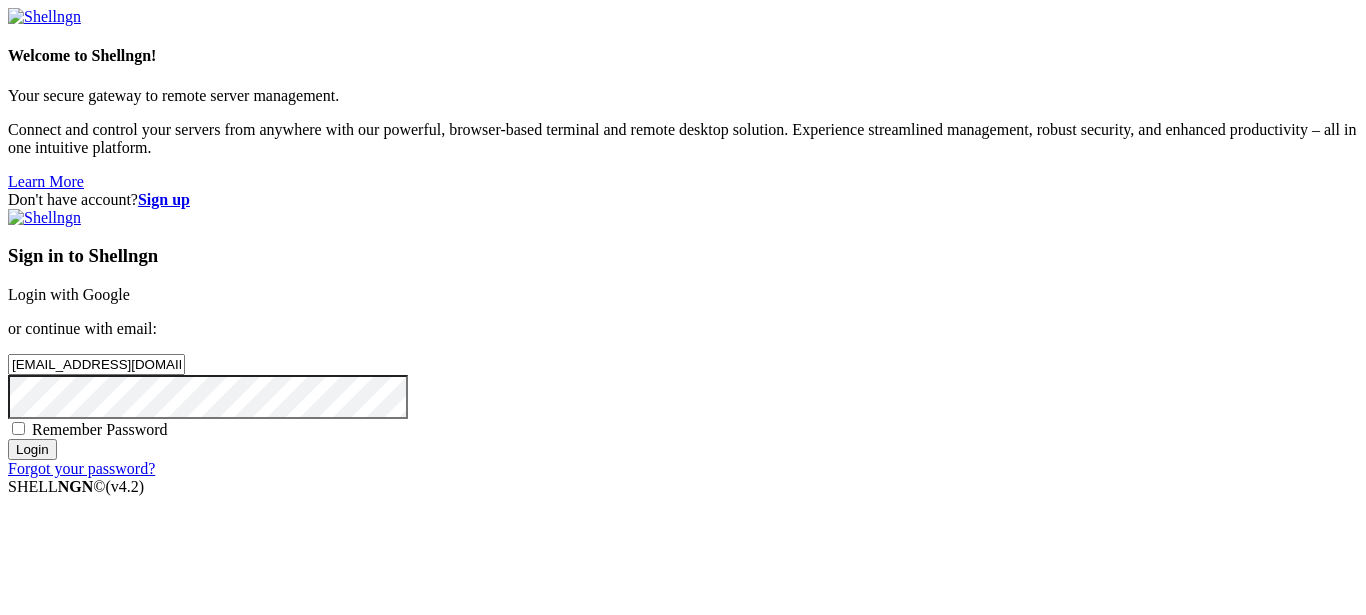 click on "Login" at bounding box center (32, 449) 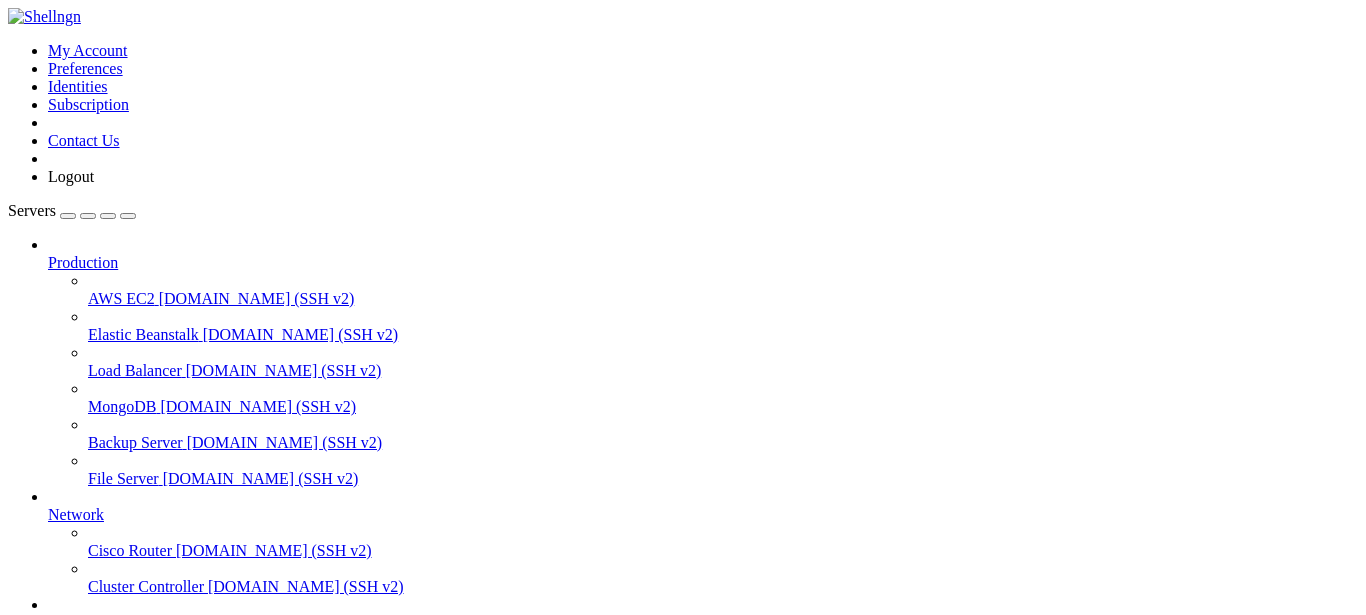 scroll, scrollTop: 0, scrollLeft: 0, axis: both 